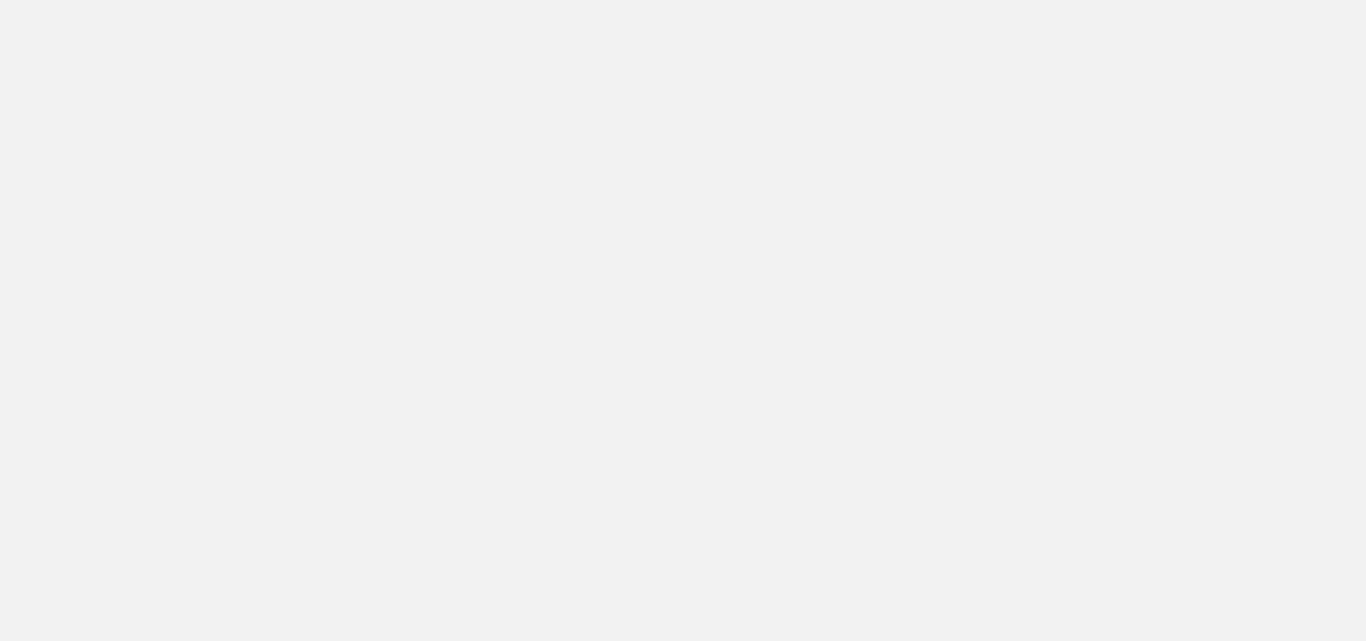 scroll, scrollTop: 0, scrollLeft: 0, axis: both 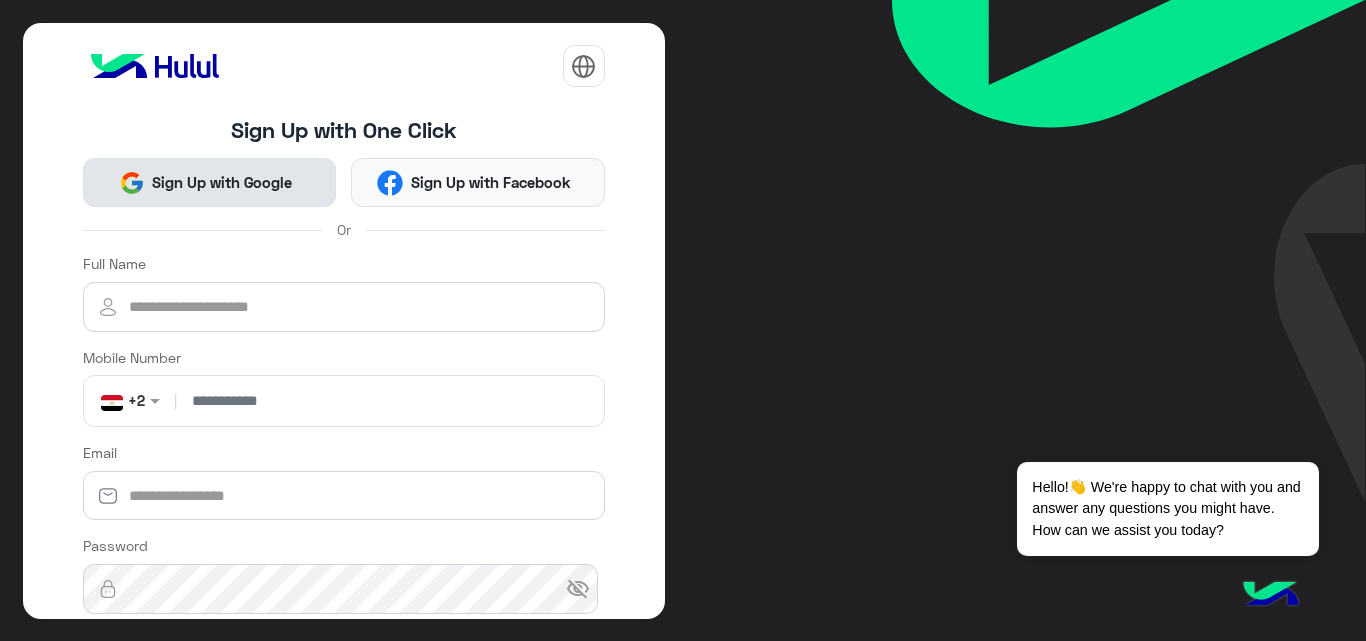 click on "Sign Up with Google" at bounding box center [210, 182] 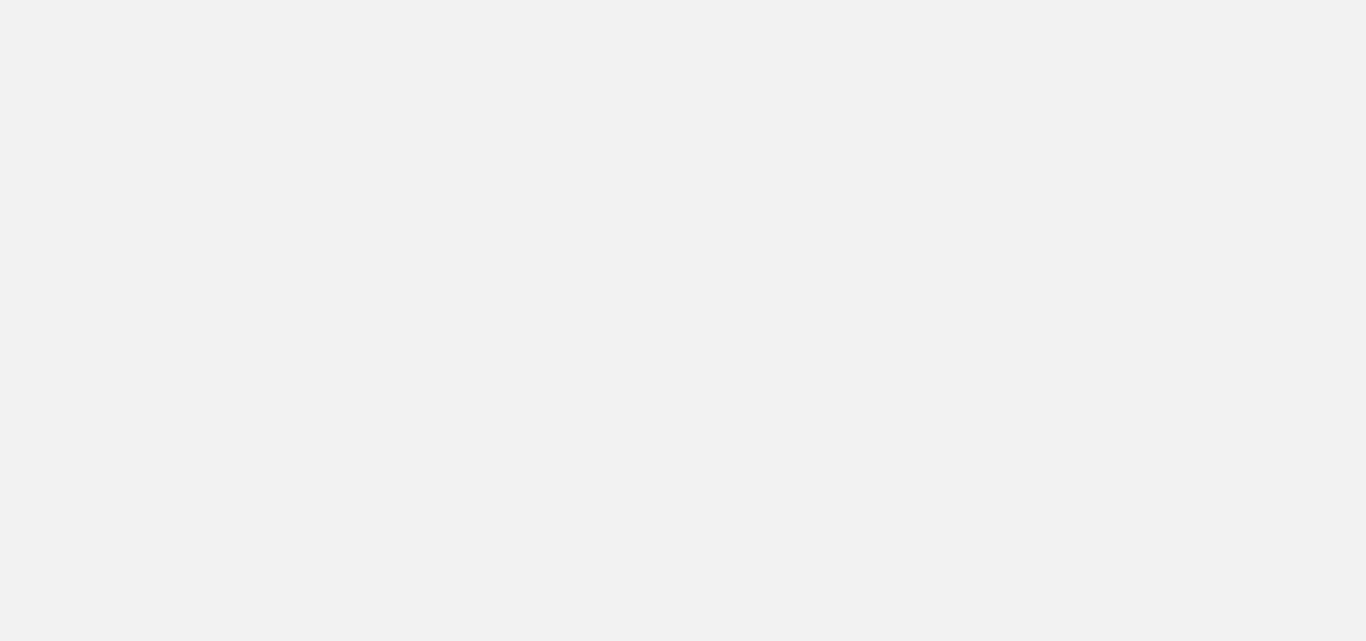 scroll, scrollTop: 0, scrollLeft: 0, axis: both 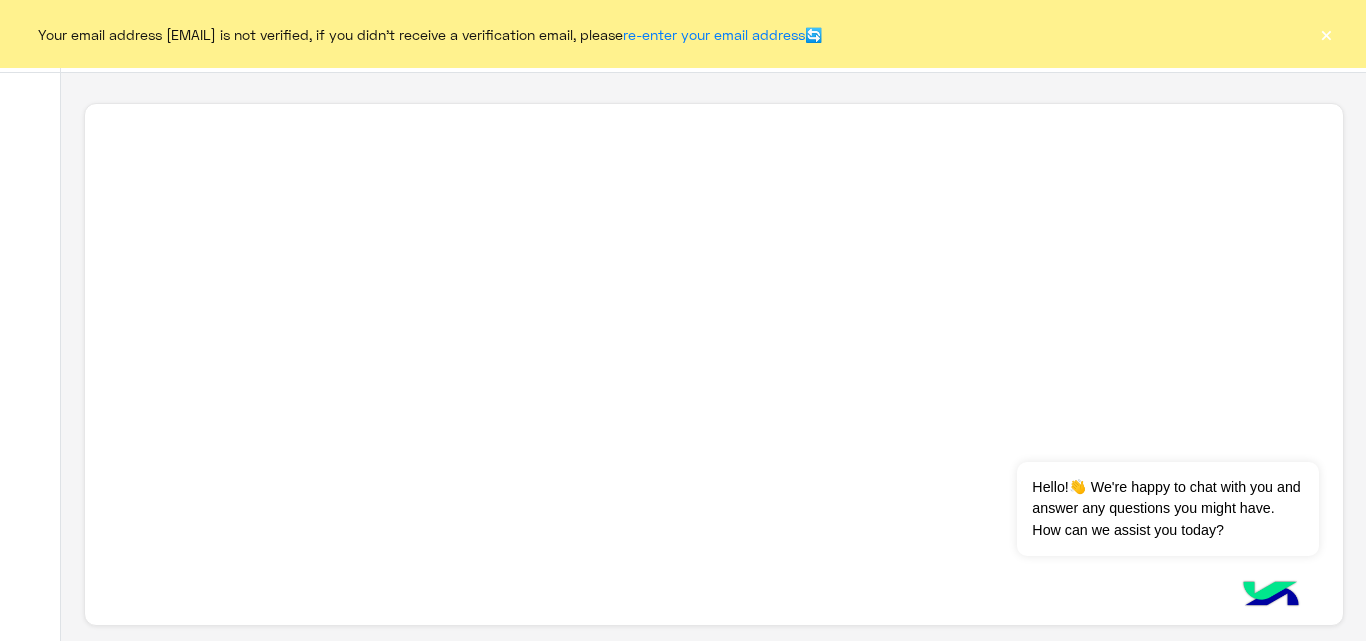 click on "×" at bounding box center [1326, 34] 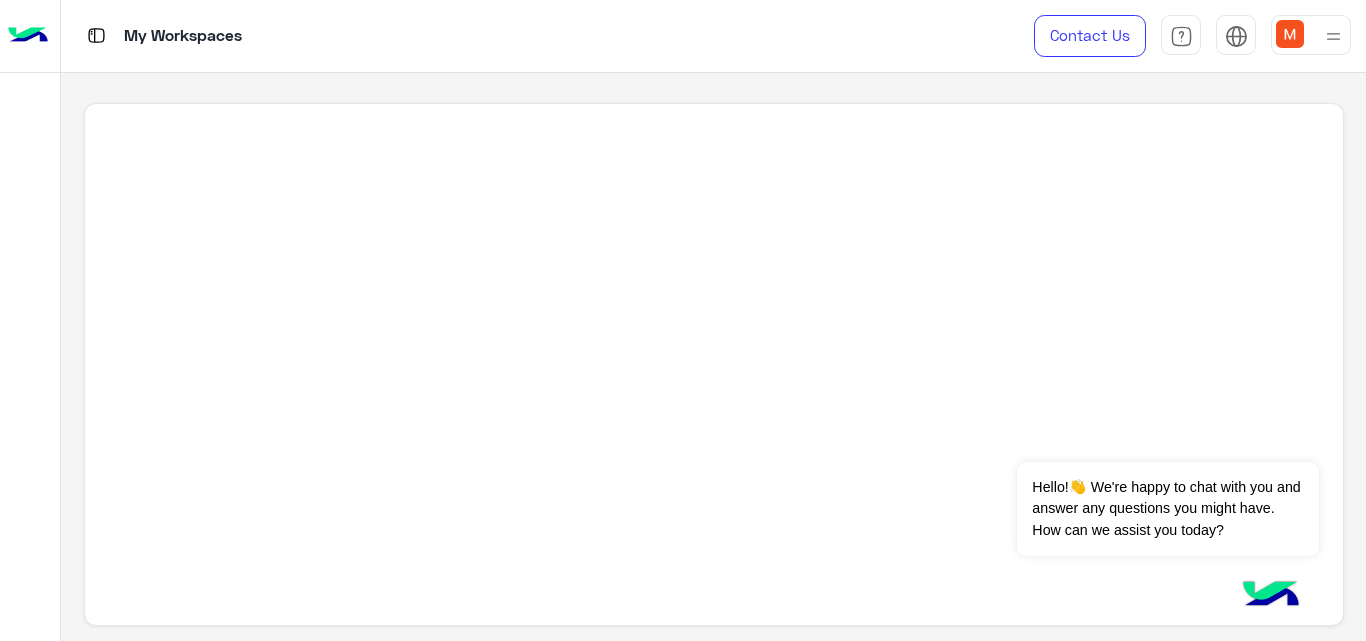 click at bounding box center (1311, 35) 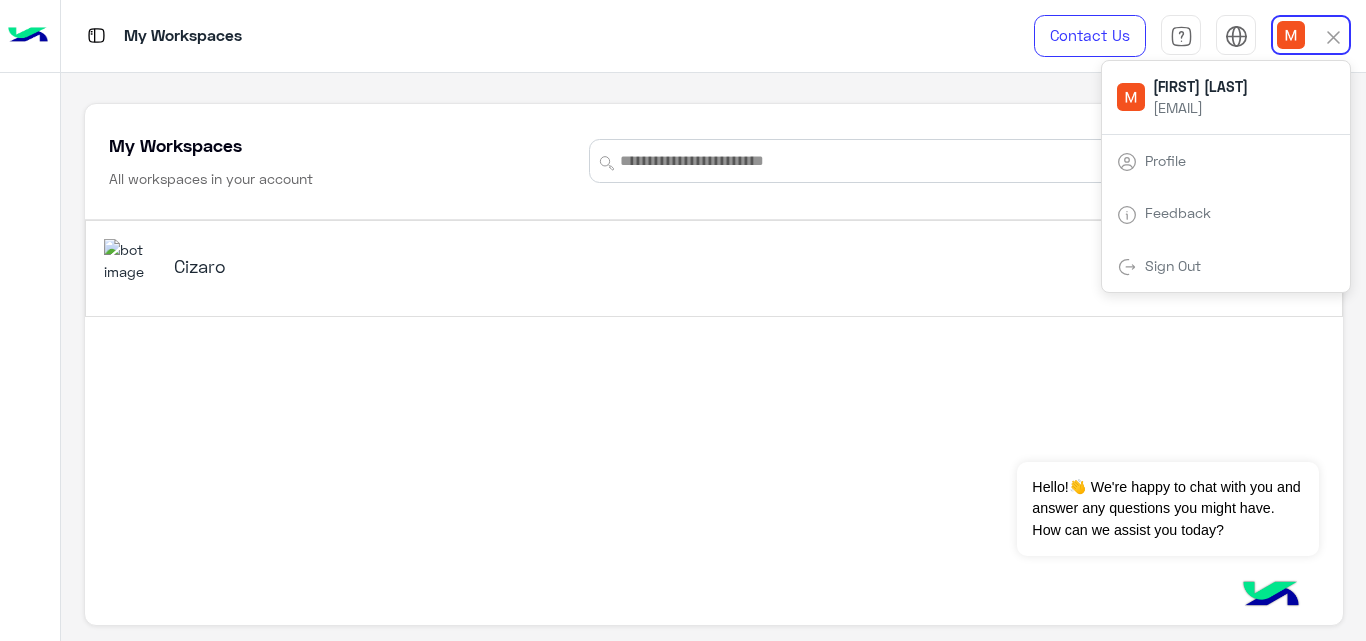 click on "Cizaro" at bounding box center (469, 268) 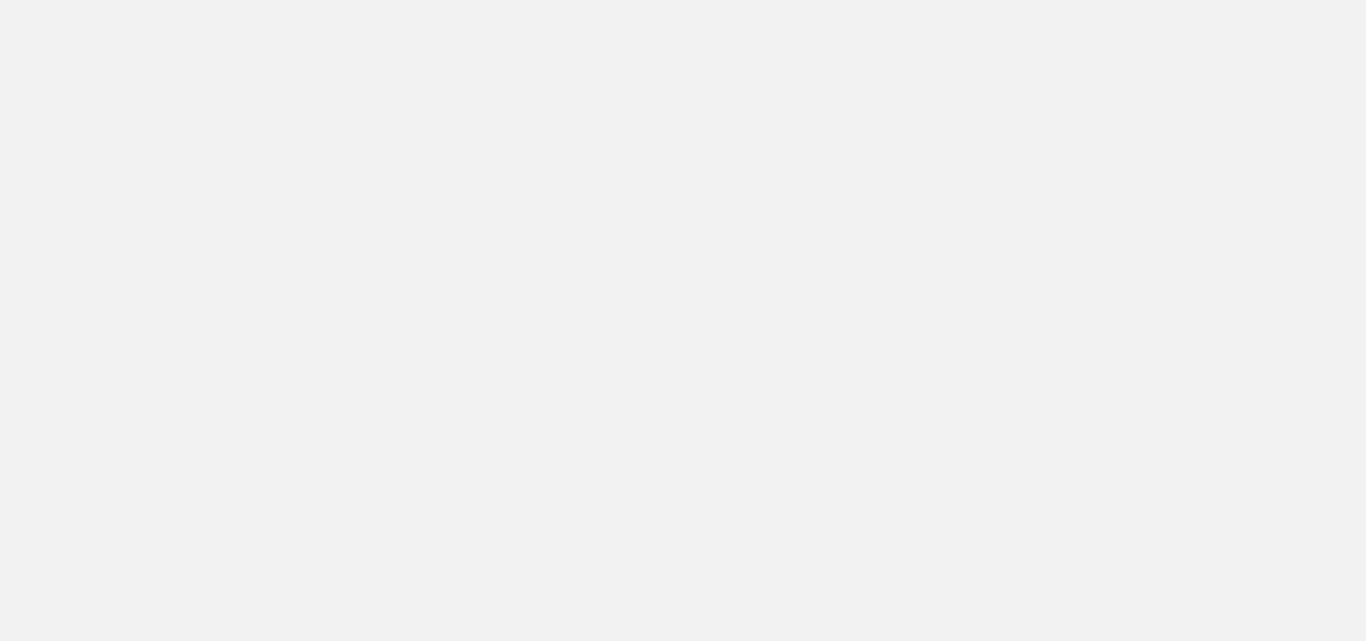 scroll, scrollTop: 0, scrollLeft: 0, axis: both 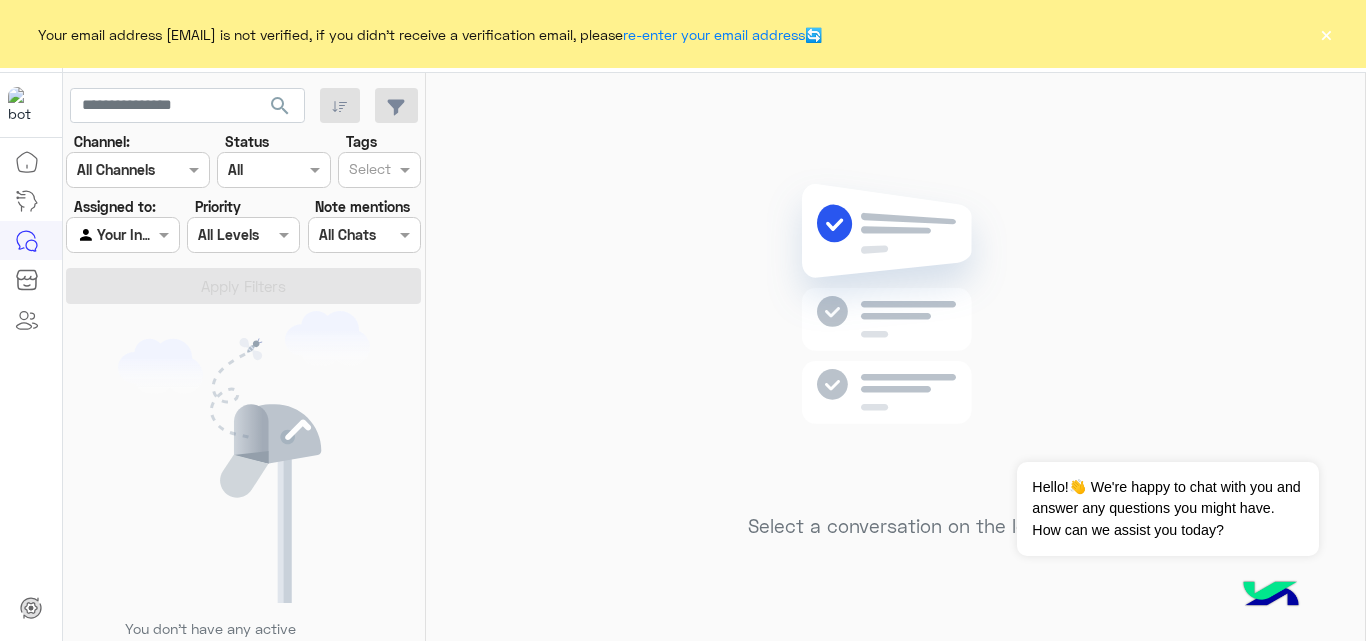 click on "Your email address sabermariam35@gmail.com is not verified, if you didn't receive a verification email, please  re-enter your email address  🔄 ×" at bounding box center [683, 34] 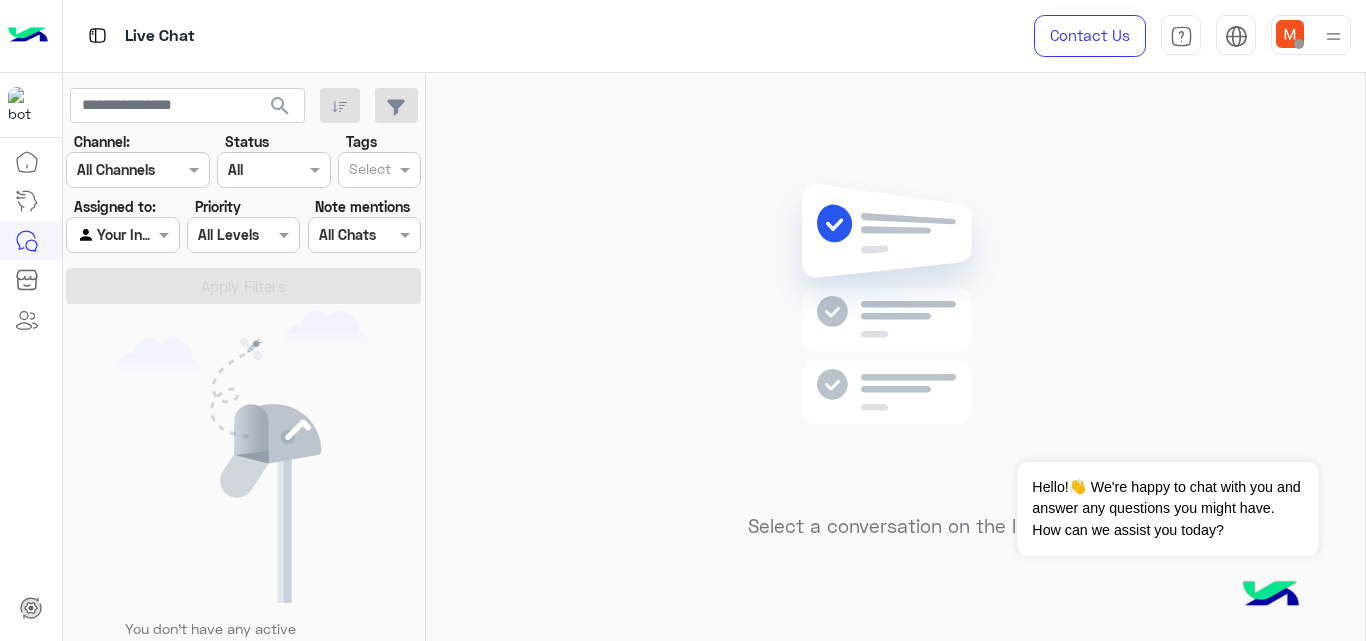 click at bounding box center (1290, 34) 